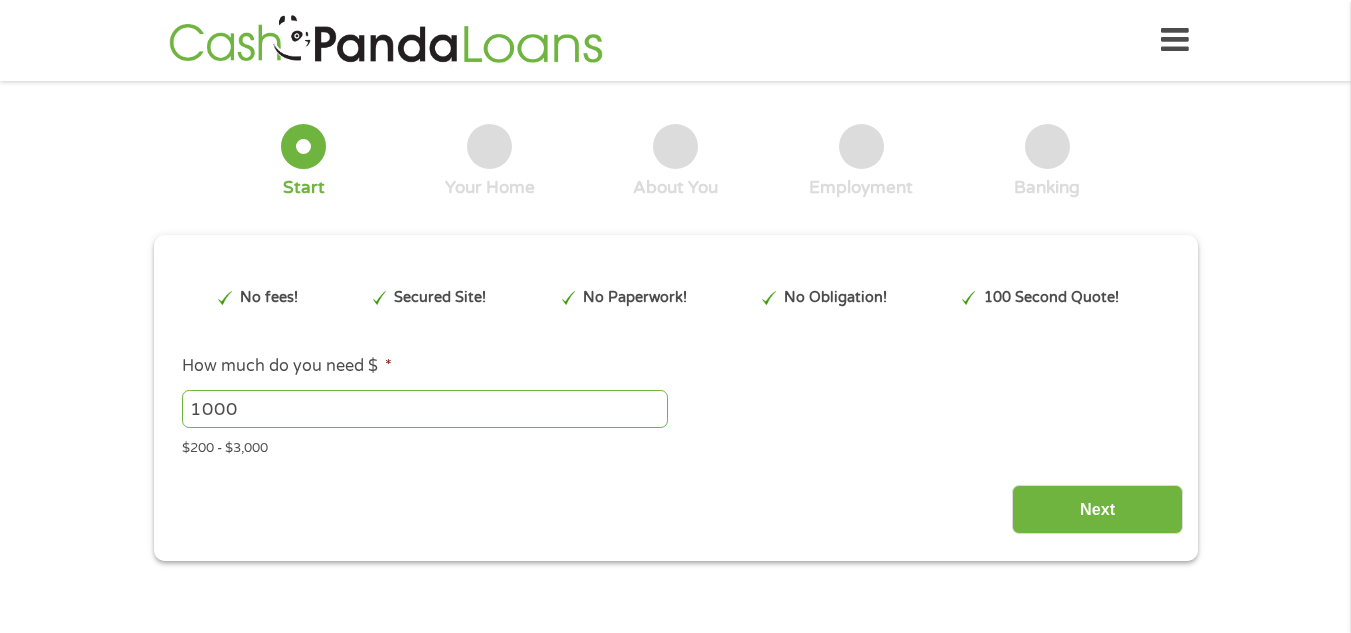 type on "[HASH]" 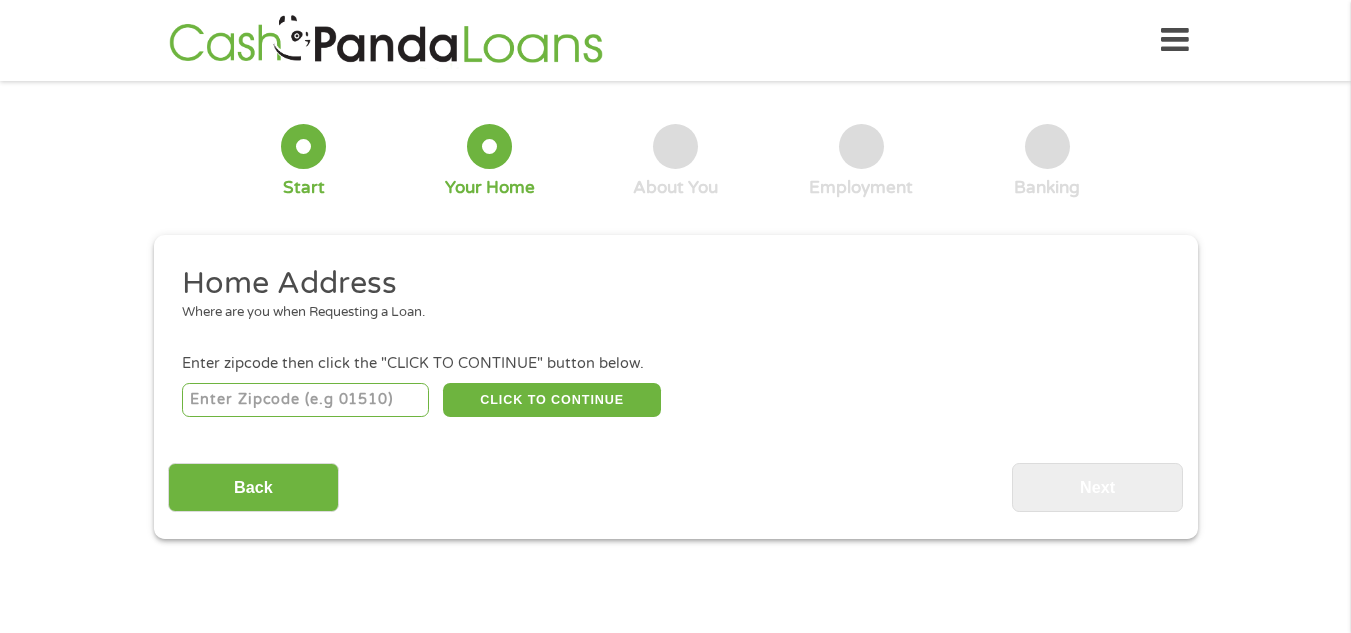 scroll, scrollTop: 0, scrollLeft: 0, axis: both 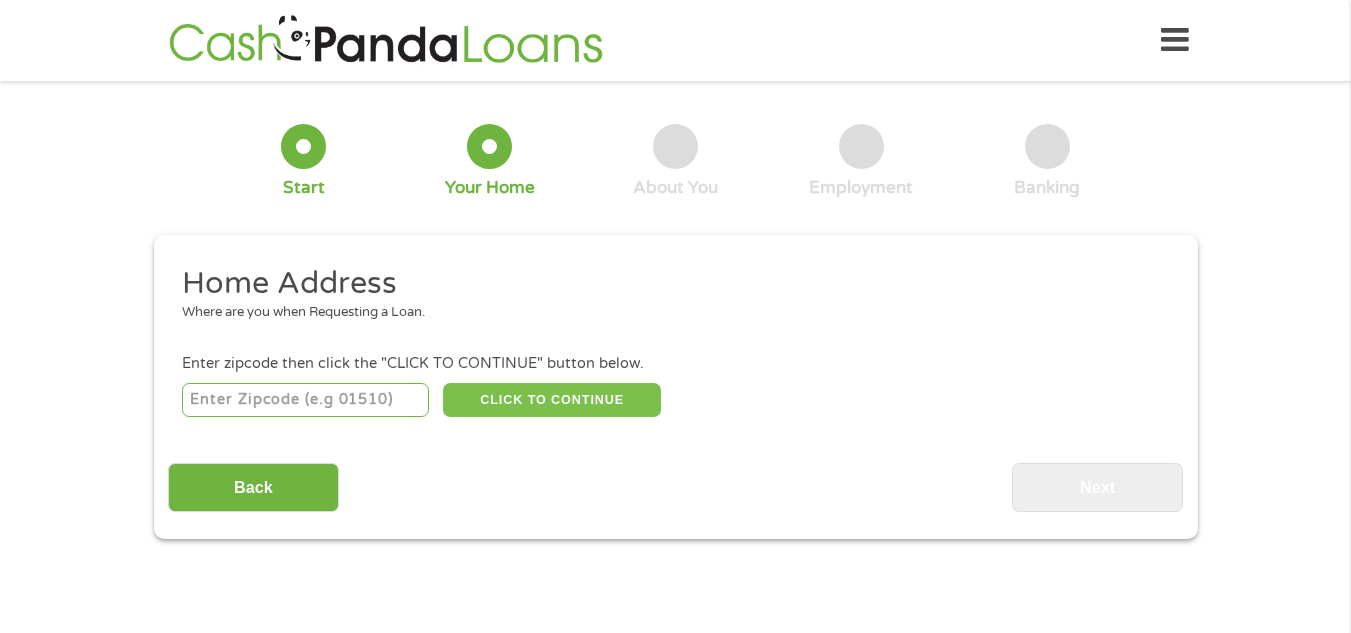 click on "CLICK TO CONTINUE" at bounding box center (552, 400) 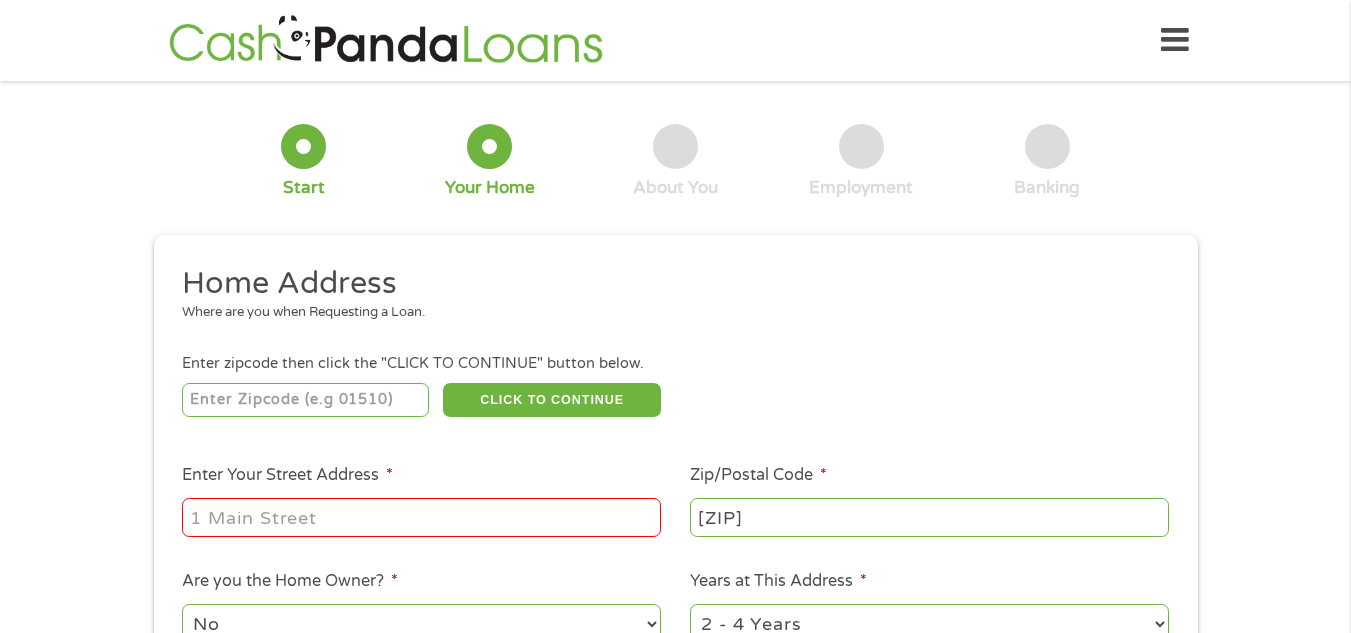 click on "Enter Your Street Address *" at bounding box center (421, 517) 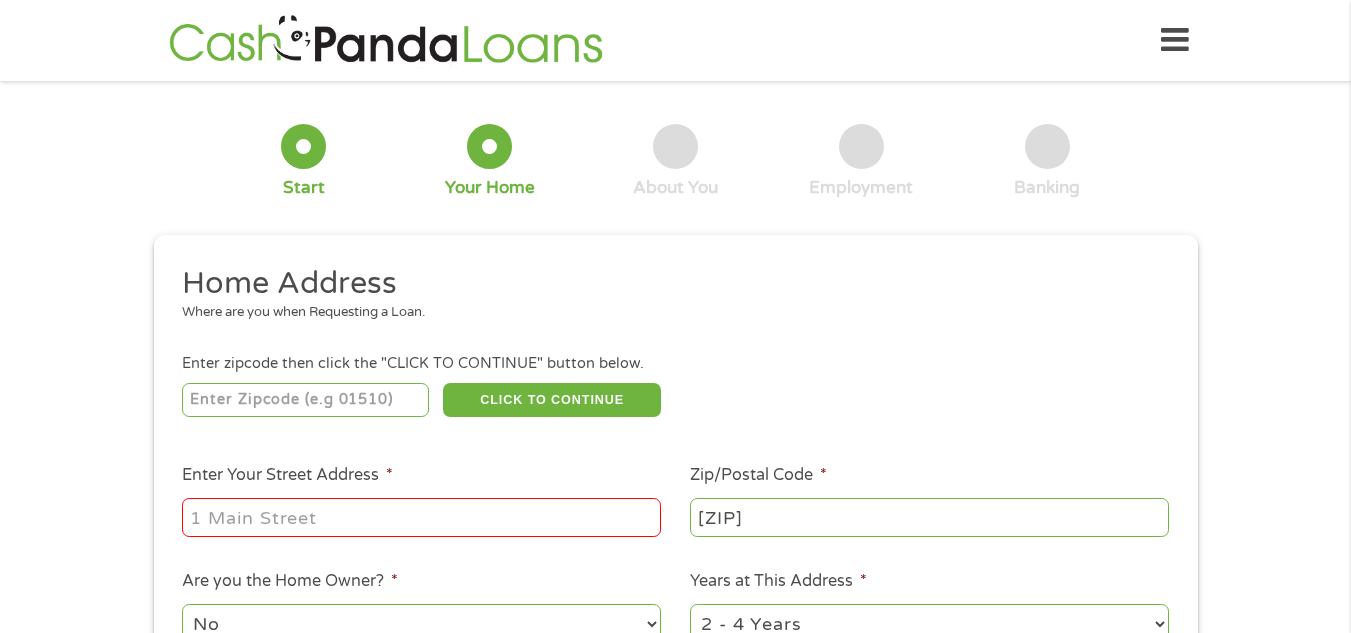 type on "2043e[STREET]st" 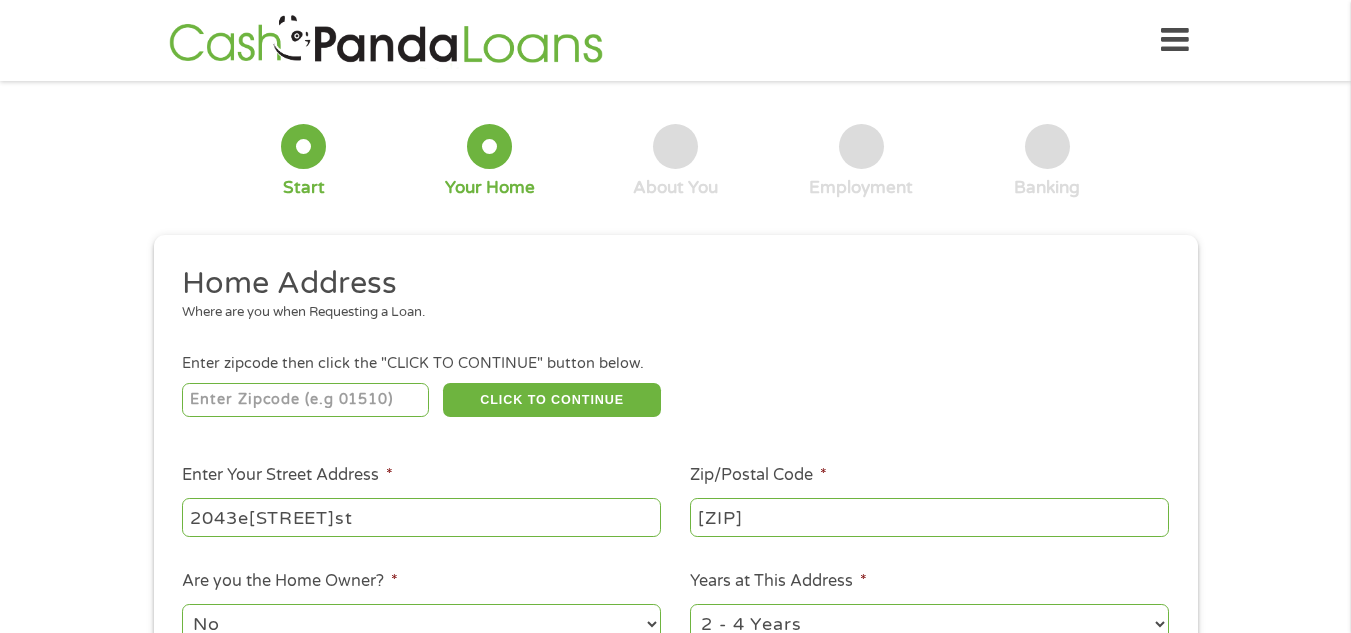 click on "Home Address Where are you when Requesting a Loan.
Enter zipcode then click the "CLICK TO CONTINUE" button below.
[ZIP]
CLICK TO CONTINUE
Please recheck your Zipcode, it seems to be Incorrect Enter Your Street Address * 2043e[STREET]st Zip/Postal Code * [ZIP] This field is hidden when viewing the form City * Phoenix This field is hidden when viewing the form State * Alabama Alaska Arizona Arkansas California Colorado Connecticut Delaware Florida Georgia Hawaii Idaho Illinois Indiana Iowa Kansas Kentucky Louisiana Maine Maryland Massachusetts Michigan Minnesota Mississippi Missouri Montana Nebraska Nevada New Hampshire New Jersey New Mexico North Carolina North Dakota Ohio Oklahoma Oregon Pennsylvania Rhode Island South Carolina South Dakota Tennessee Texas Utah Vermont Virginia Washington West Virginia Wisconsin Wyoming Are you the Home Owner? * No Yes Years at This Address * 1 Year or less 1 - 2 Years 2 - 4 Years Over 4 Years Loan Purpose * --- Choose one --- Pay Bills Debt Consolidation Other" at bounding box center [675, 531] 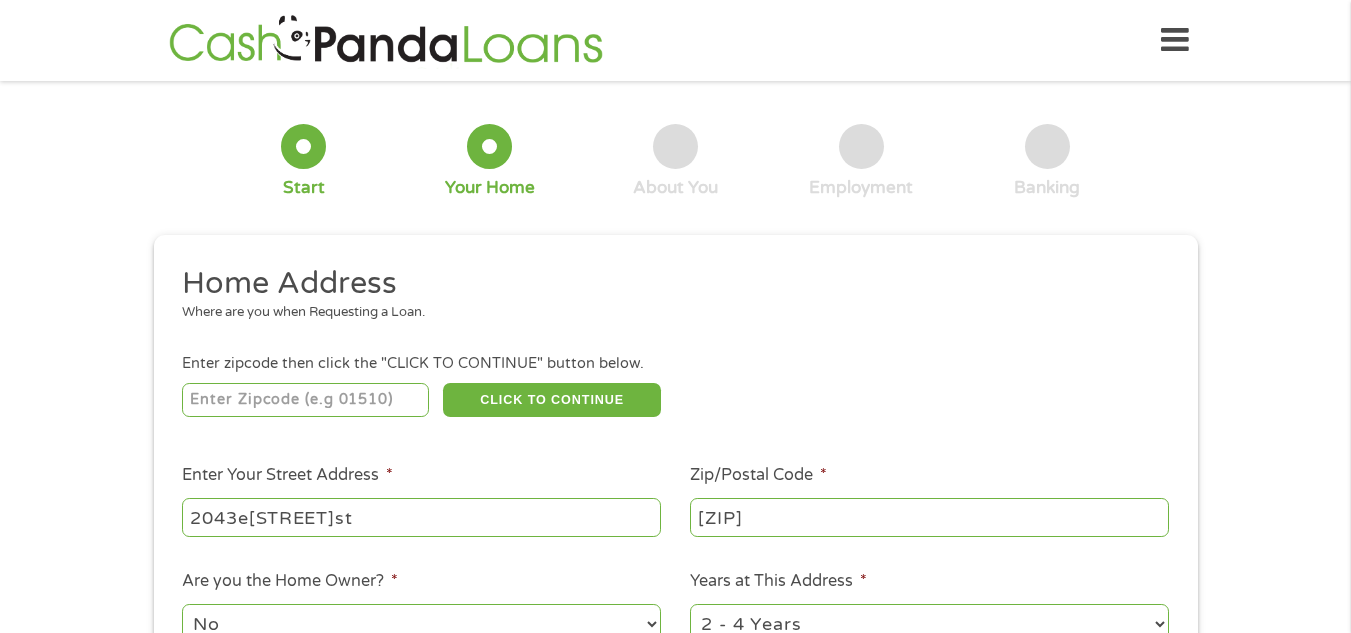 click on "Are you the Home Owner? * No Yes" at bounding box center (422, 608) 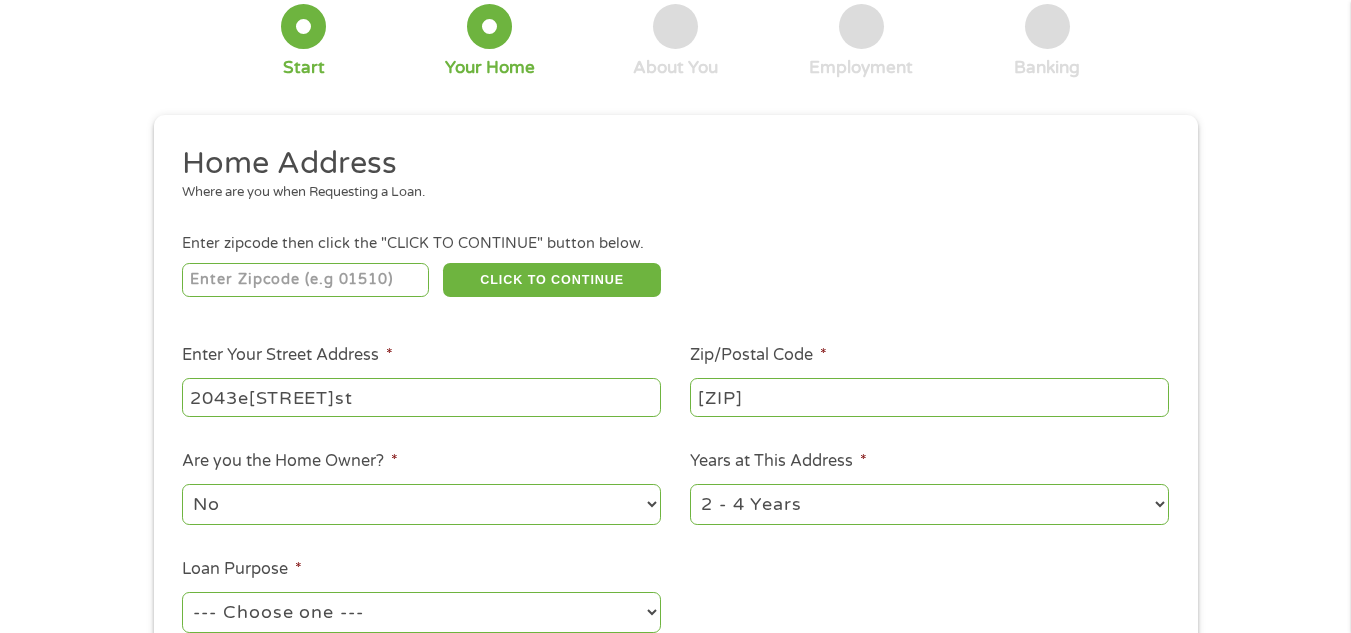 scroll, scrollTop: 160, scrollLeft: 0, axis: vertical 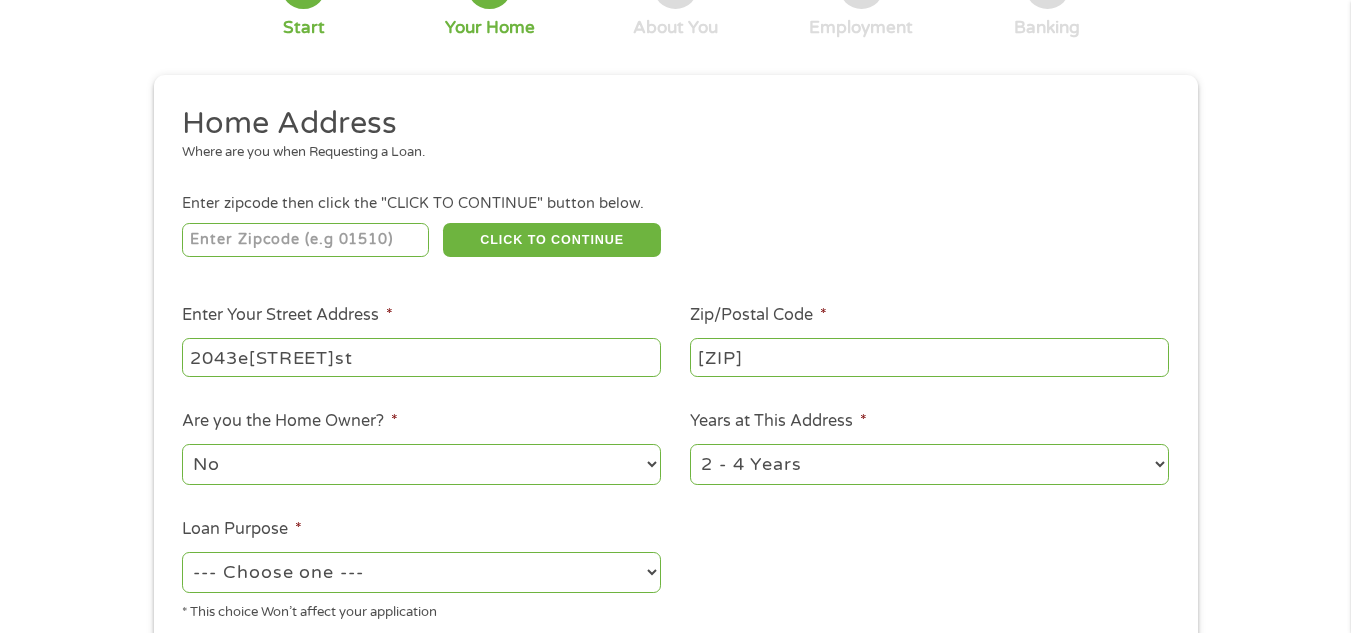 click on "1 Year or less 1 - 2 Years 2 - 4 Years Over 4 Years" at bounding box center (929, 464) 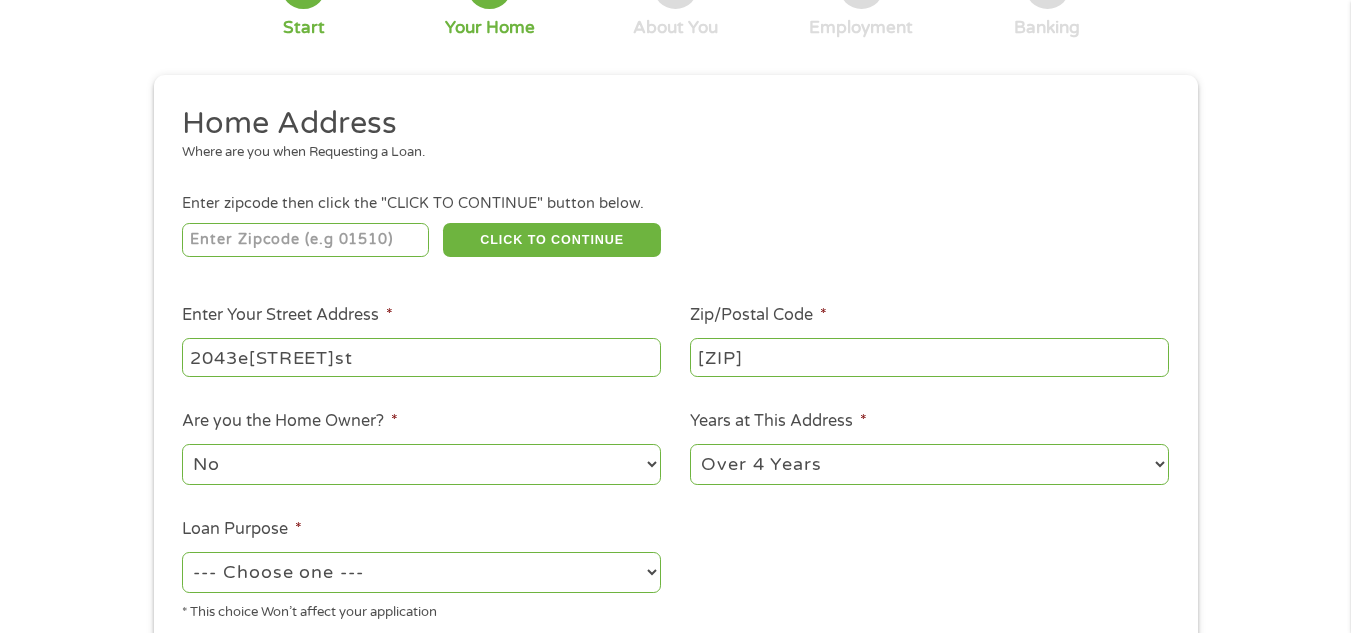 click on "1 Year or less 1 - 2 Years 2 - 4 Years Over 4 Years" at bounding box center (929, 464) 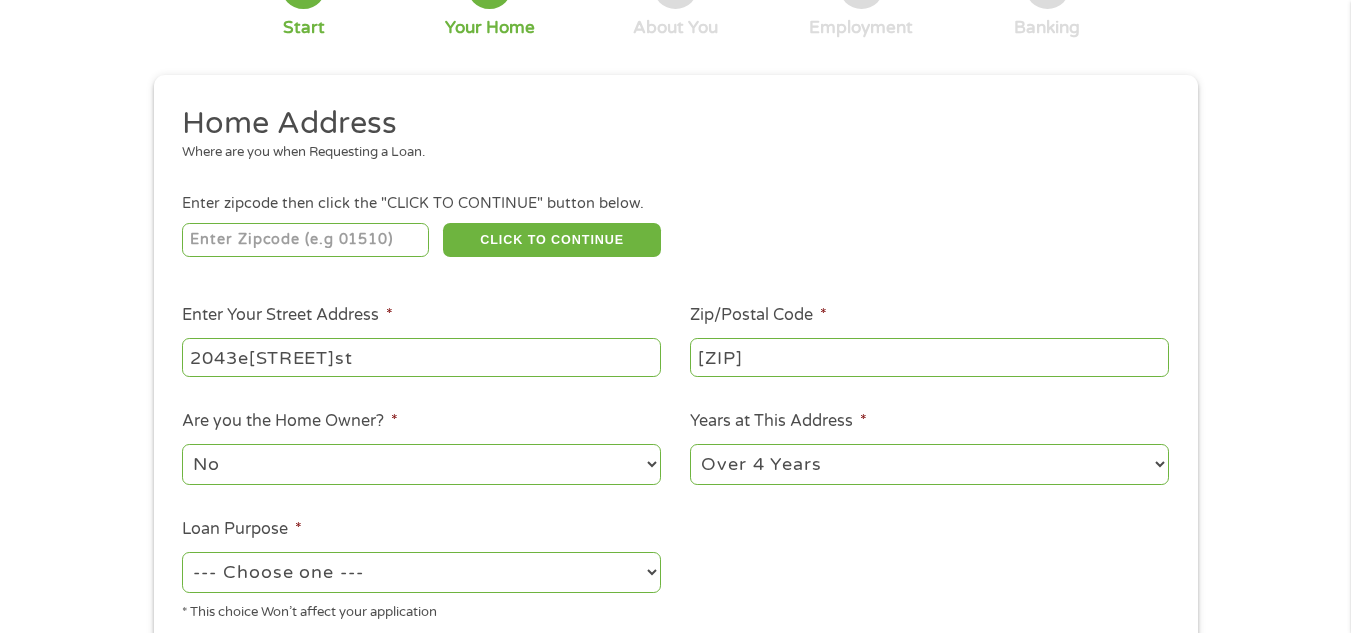 click on "--- Choose one --- Pay Bills Debt Consolidation Home Improvement Major Purchase Car Loan Short Term Cash Medical Expenses Other" at bounding box center (421, 572) 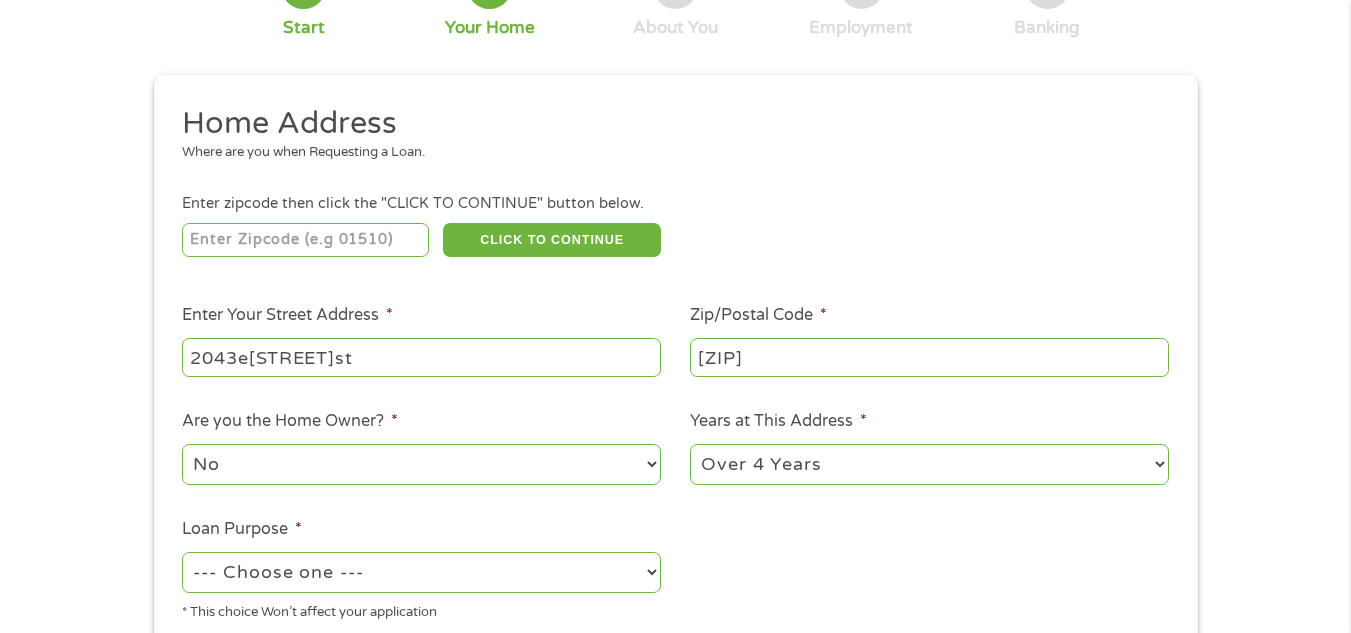 select on "paybills" 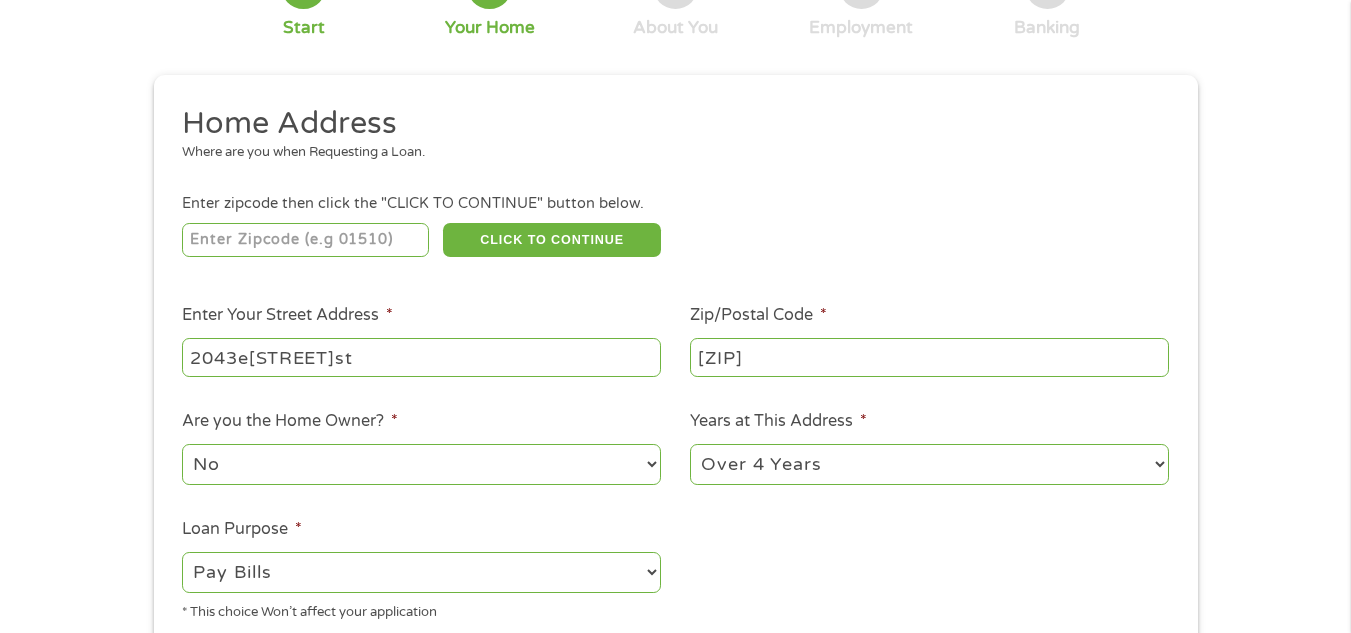click on "--- Choose one --- Pay Bills Debt Consolidation Home Improvement Major Purchase Car Loan Short Term Cash Medical Expenses Other" at bounding box center [421, 572] 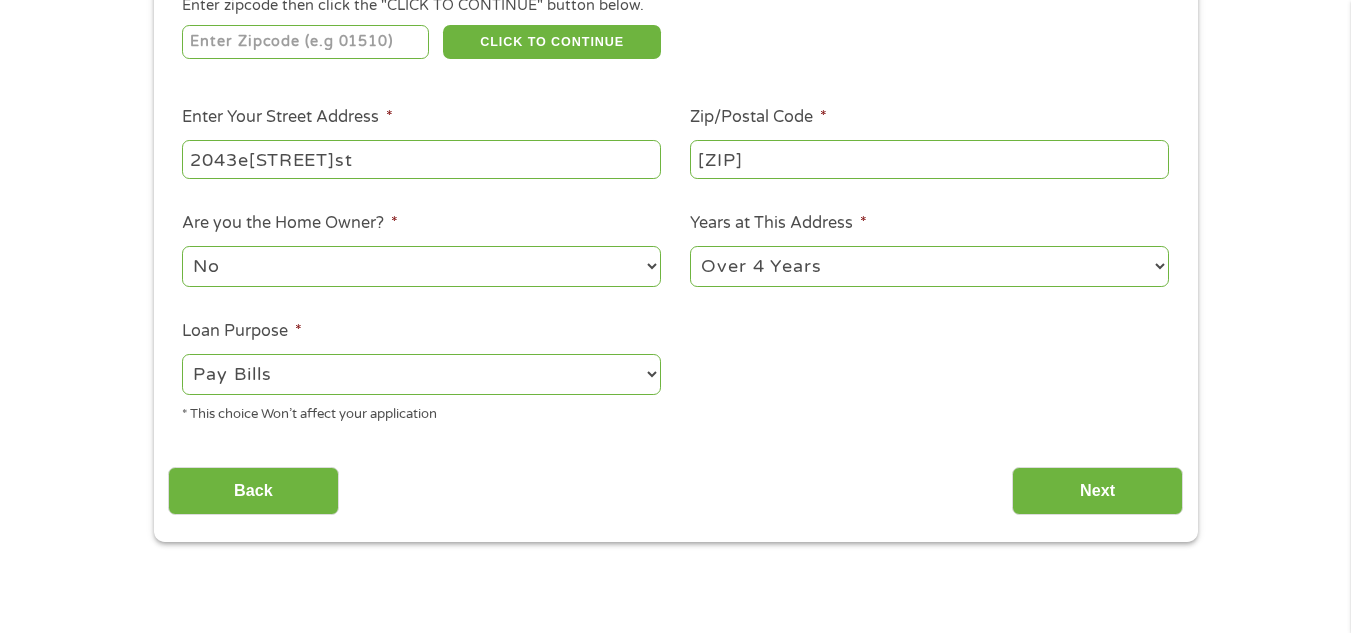 scroll, scrollTop: 360, scrollLeft: 0, axis: vertical 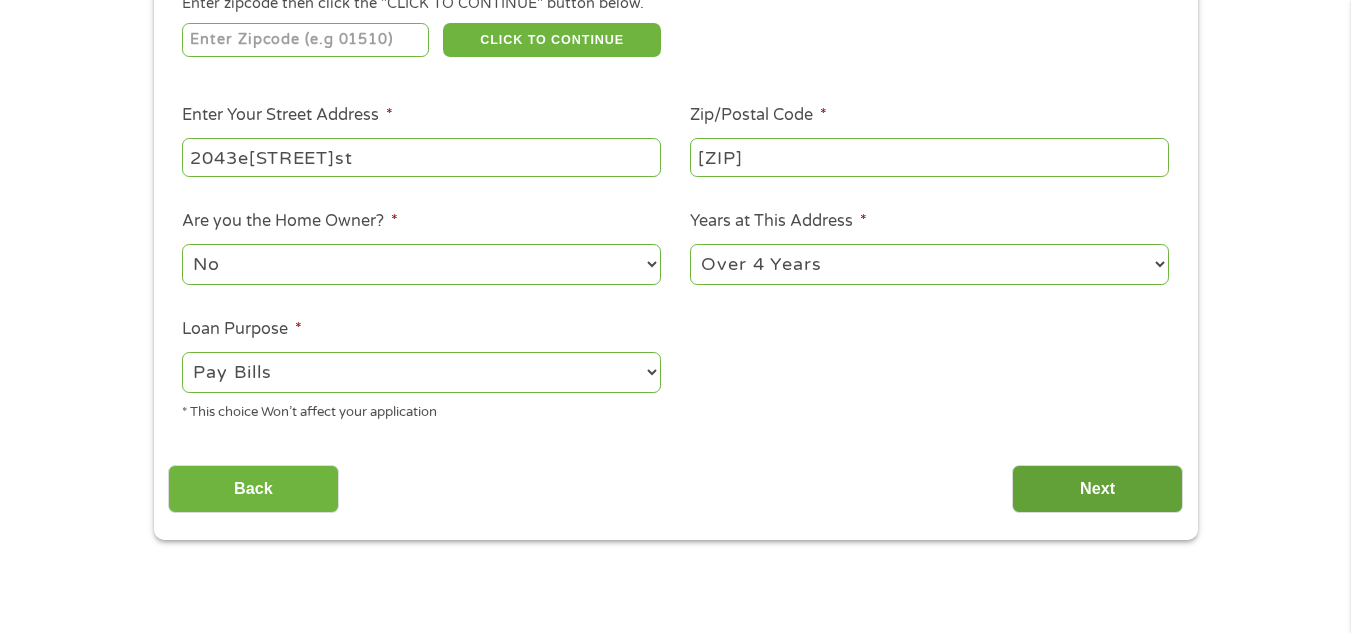 click on "Next" at bounding box center (1097, 489) 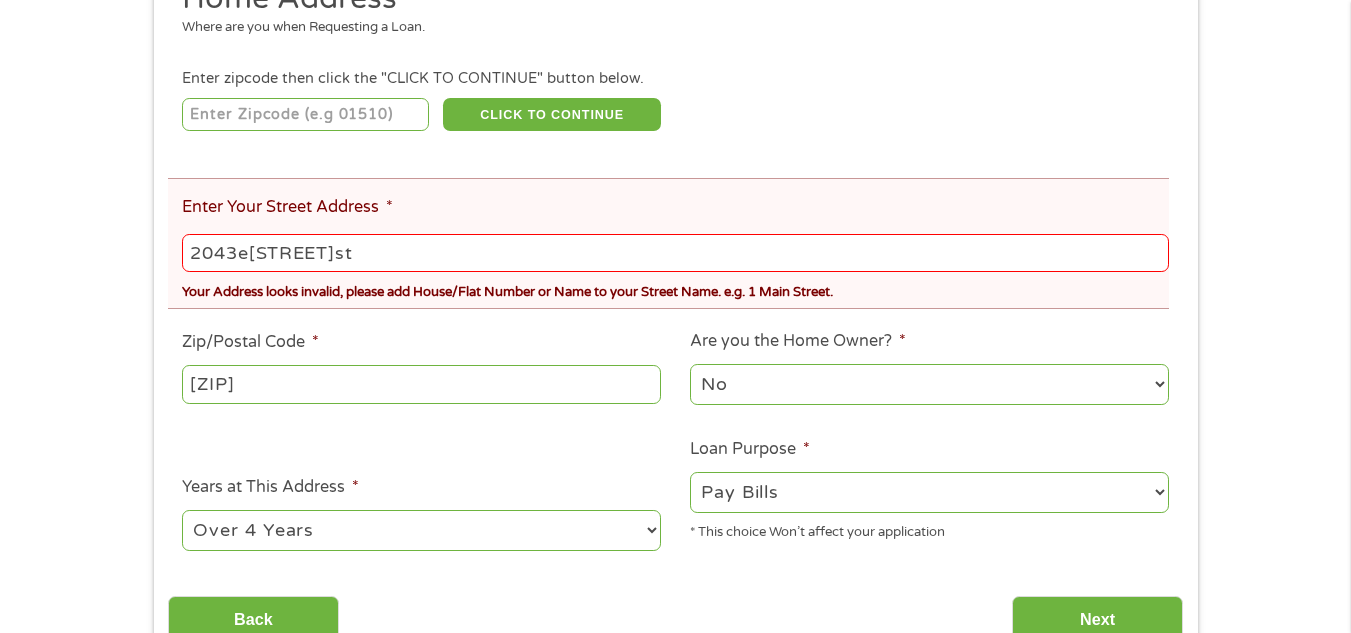 scroll, scrollTop: 32, scrollLeft: 0, axis: vertical 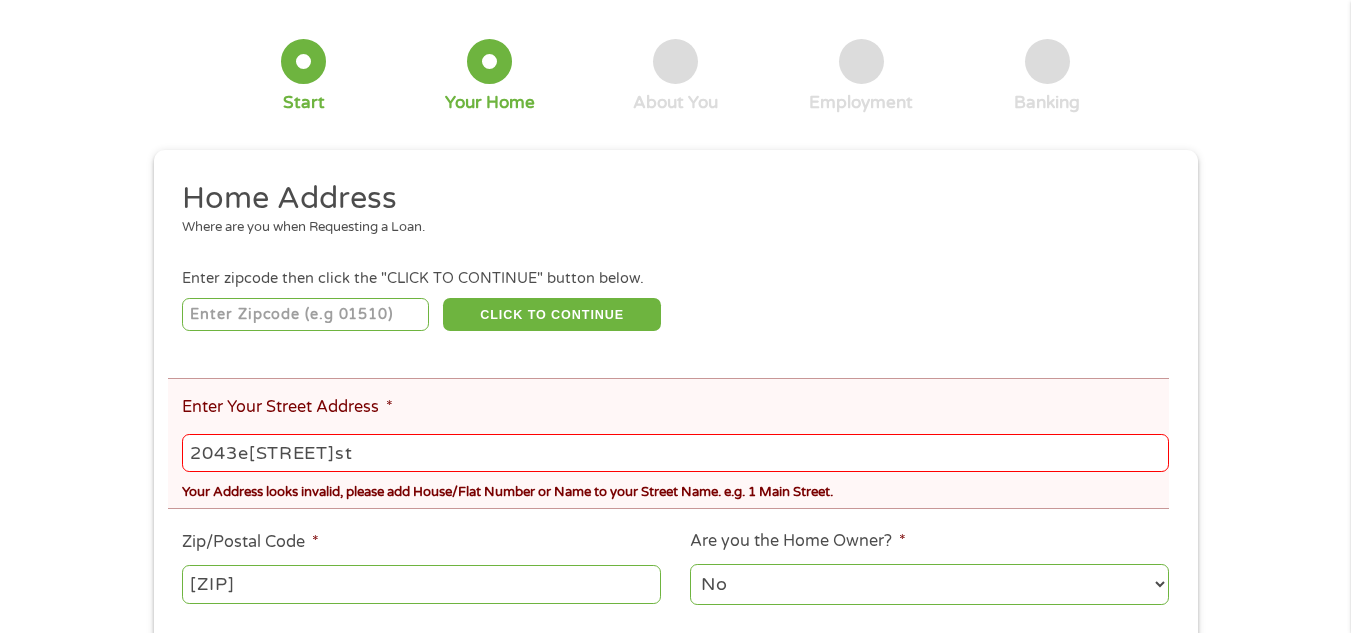 click at bounding box center (305, 315) 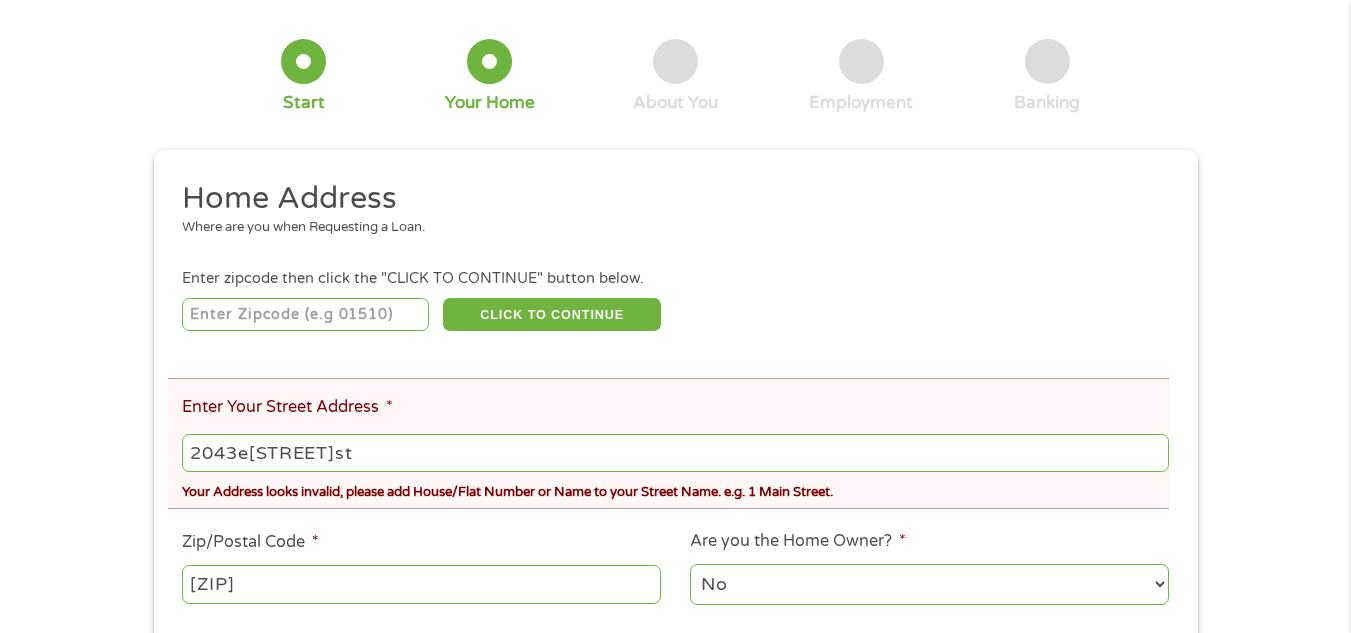 click on "2043e[STREET]st" at bounding box center [675, 453] 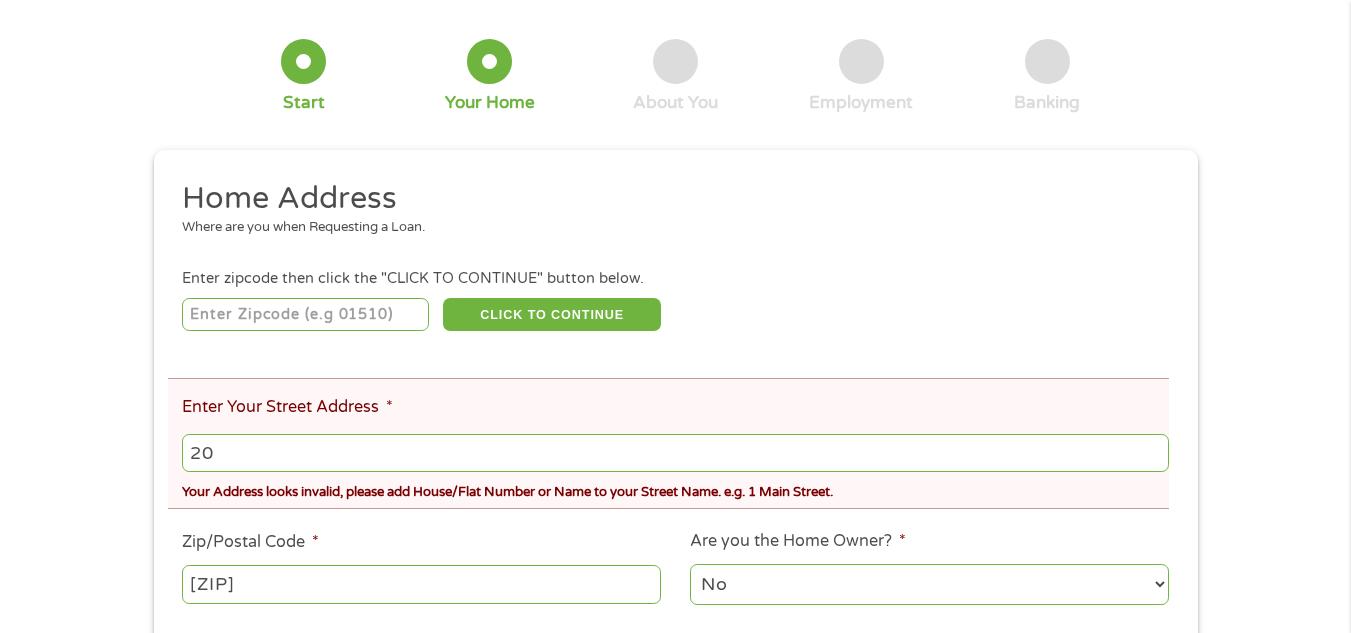 type on "2" 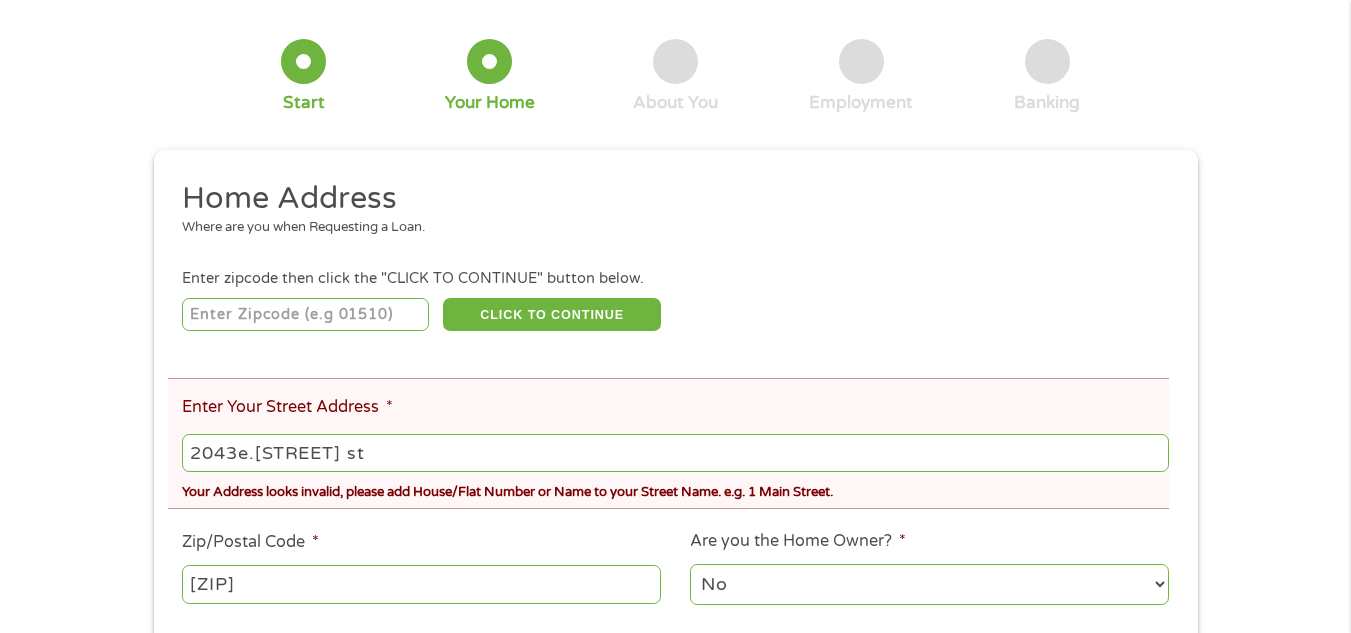 click on "2043e.[STREET] st" at bounding box center (675, 453) 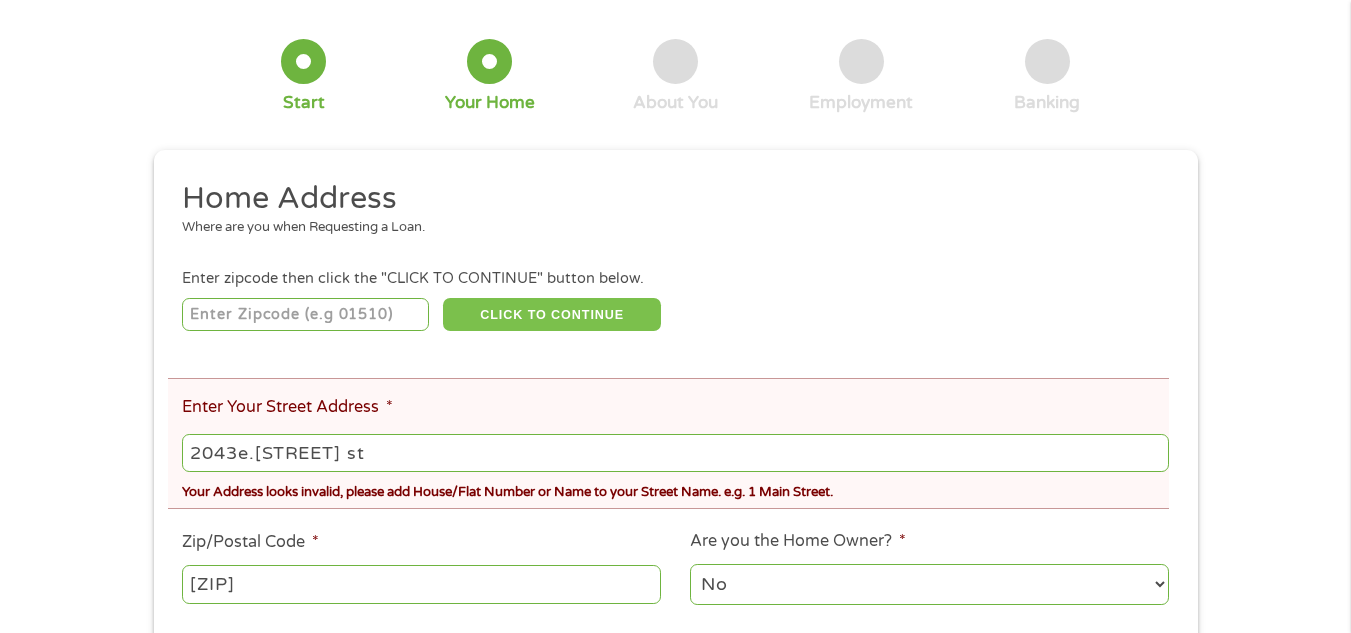 click on "CLICK TO CONTINUE" at bounding box center (552, 315) 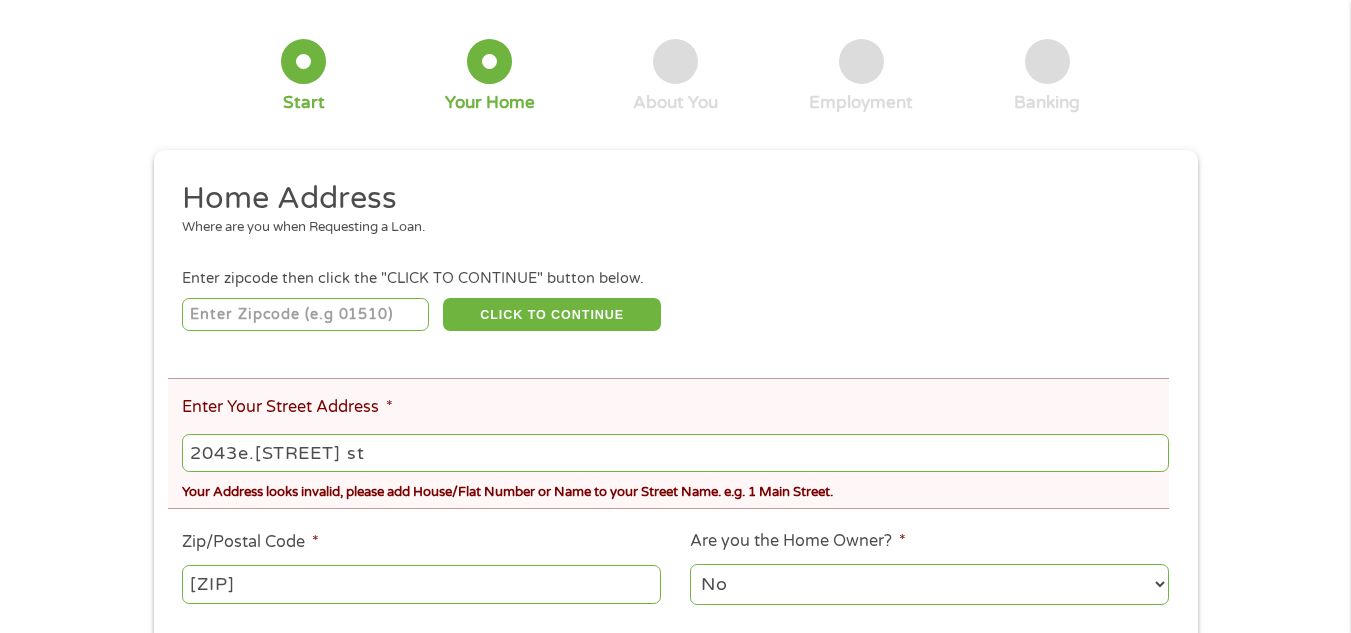 click on "Home Address Where are you when Requesting a Loan.
Enter zipcode then click the "CLICK TO CONTINUE" button below.
[ZIP]
CLICK TO CONTINUE
Please recheck your Zipcode, it seems to be Incorrect Enter Your Street Address * 2043e.[STREET] st Your Address looks invalid, please add House/Flat Number or Name to your Street Name. e.g. 1 Main Street. Zip/Postal Code * [ZIP] This field is hidden when viewing the form City * Phoenix This field is hidden when viewing the form State * Alabama Alaska Arizona Arkansas California Colorado Connecticut Delaware Florida Georgia Hawaii Idaho Illinois Indiana Iowa Kansas Kentucky Louisiana Maine Maryland Massachusetts Michigan Minnesota Mississippi Missouri Montana Nebraska Nevada New Hampshire New Jersey New Mexico North Carolina North Dakota Ohio Oklahoma Oregon Pennsylvania Rhode Island South Carolina South Dakota Tennessee Texas Utah Vermont Virginia Washington West Virginia Wisconsin Wyoming Are you the Home Owner? * No Yes Years at This Address * 1 - 2 Years *" at bounding box center (675, 474) 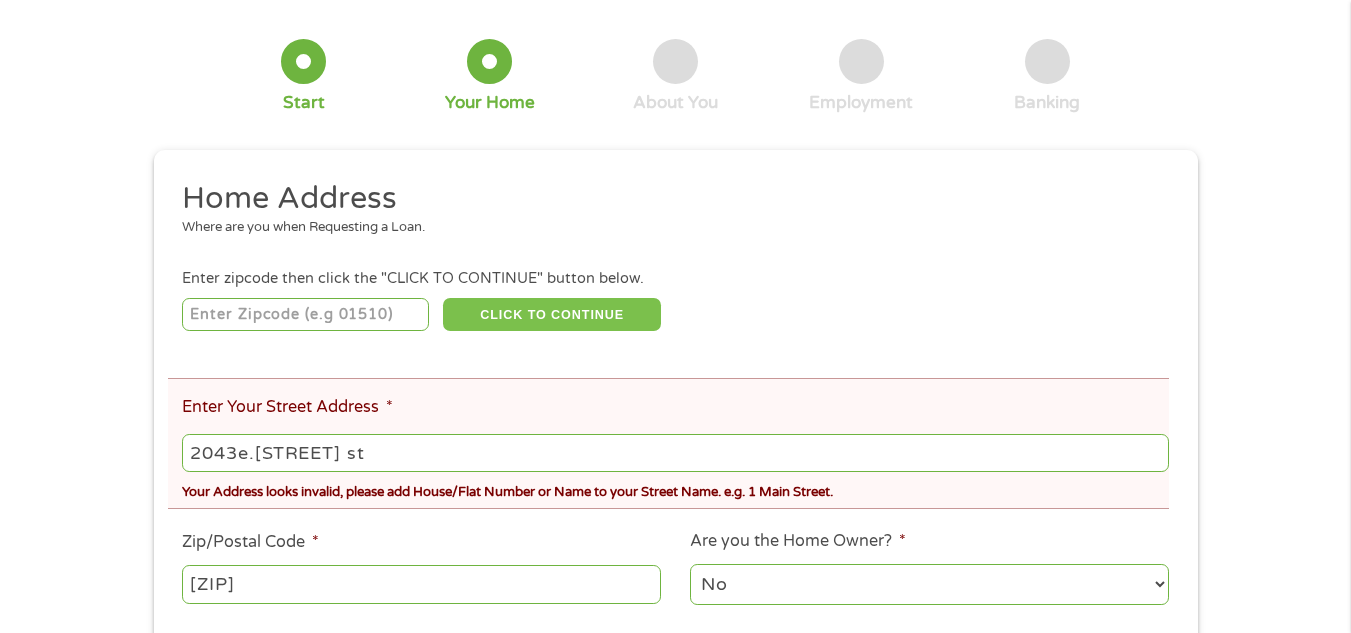click on "CLICK TO CONTINUE" at bounding box center (552, 315) 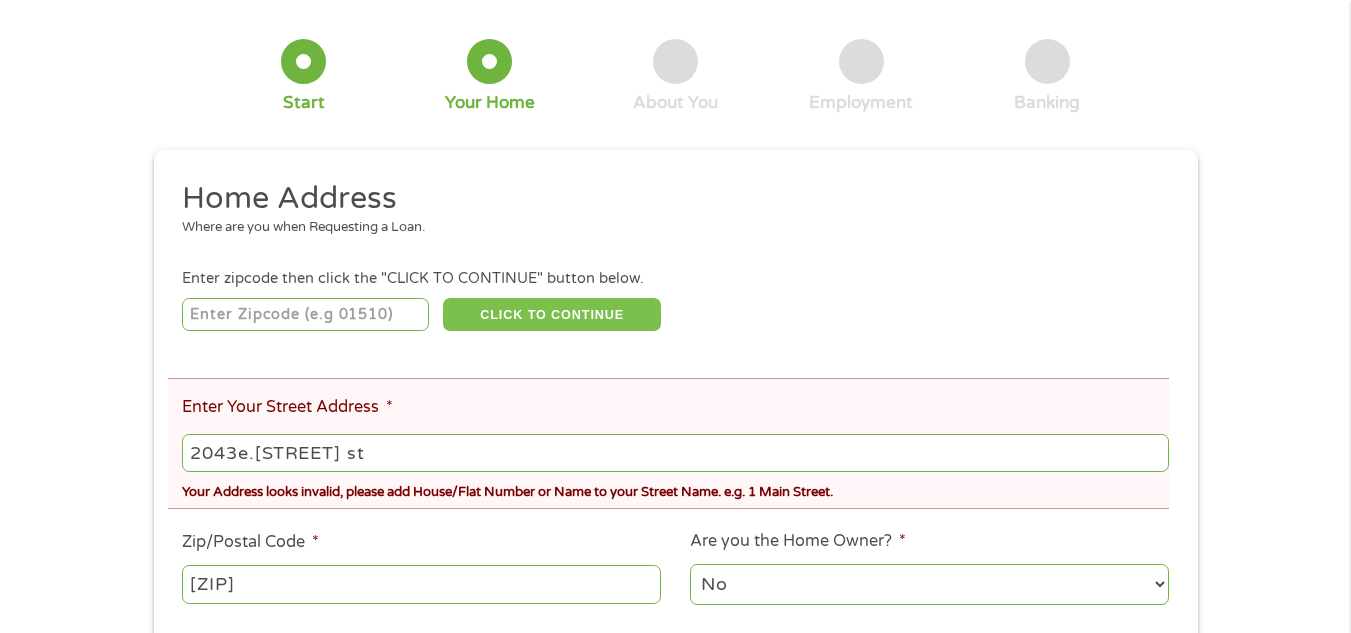 click on "CLICK TO CONTINUE" at bounding box center (552, 315) 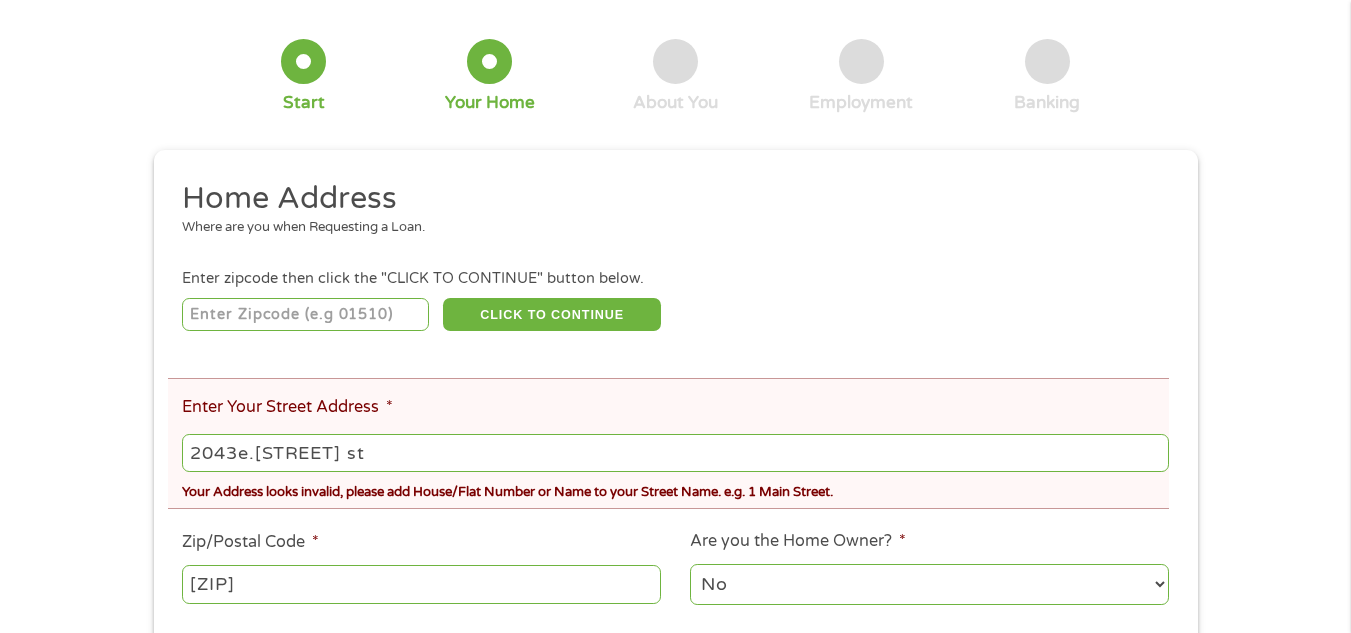 click on "[ZIP]
CLICK TO CONTINUE
Please recheck your Zipcode, it seems to be Incorrect" at bounding box center [675, 314] 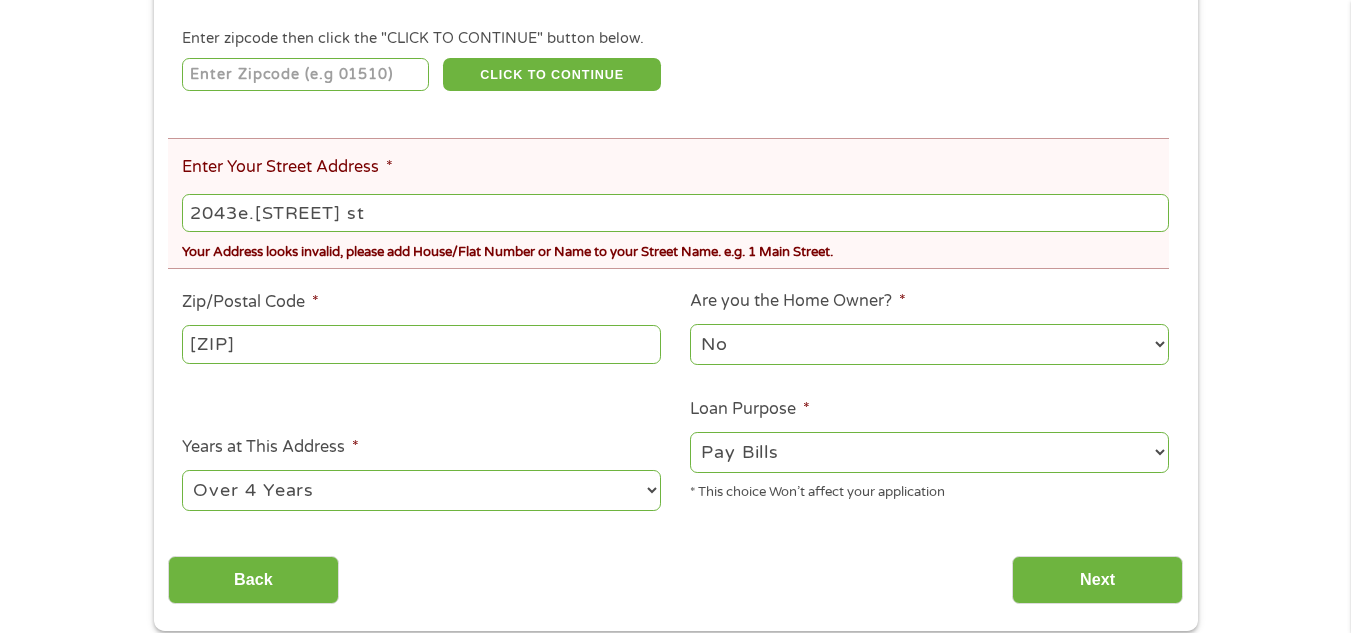 scroll, scrollTop: 440, scrollLeft: 0, axis: vertical 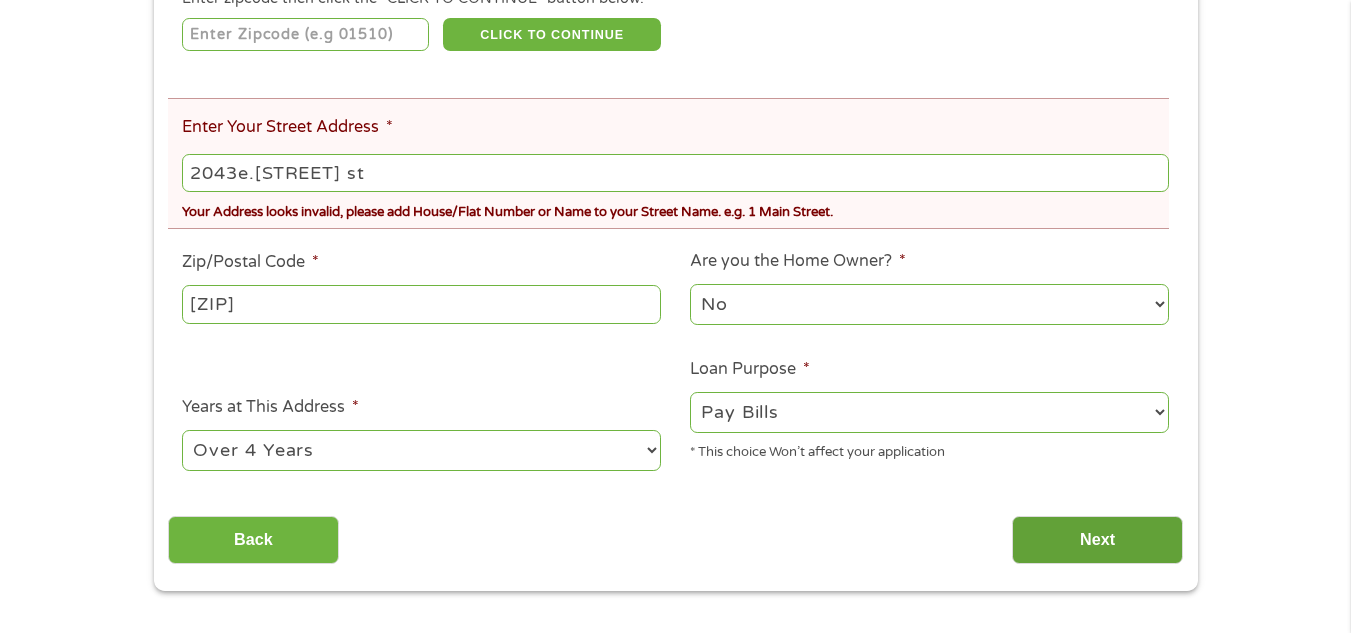 click on "Next" at bounding box center [1097, 540] 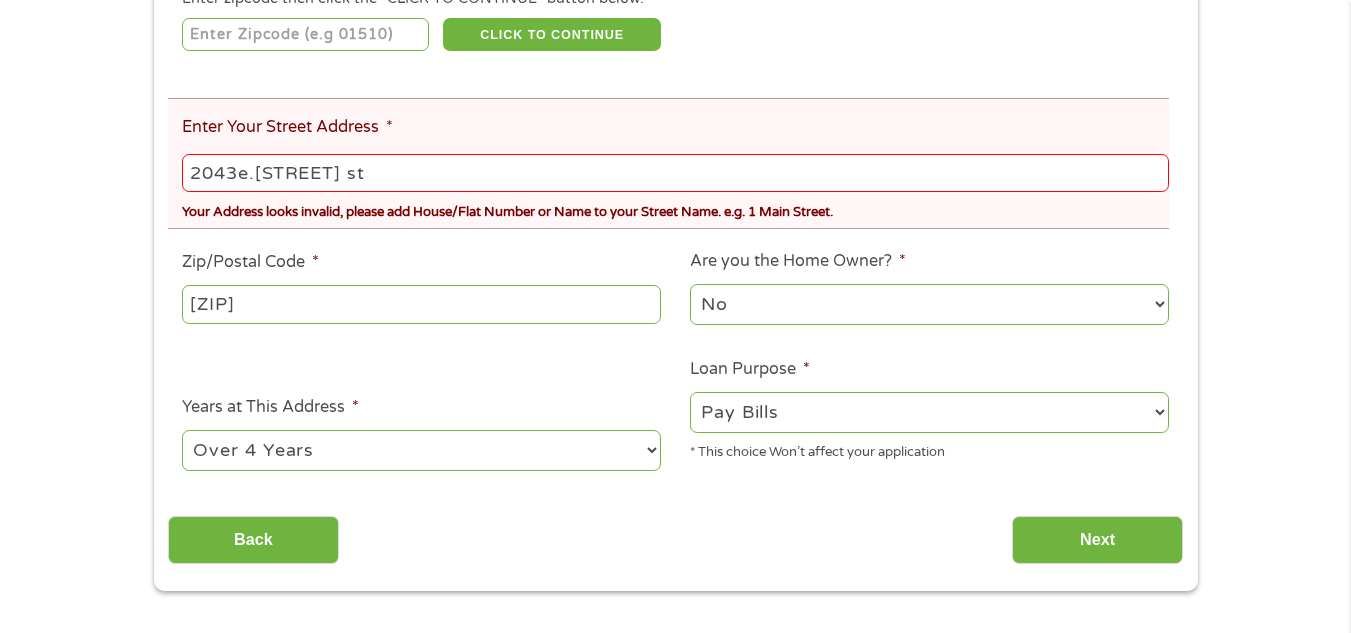 scroll, scrollTop: 101, scrollLeft: 0, axis: vertical 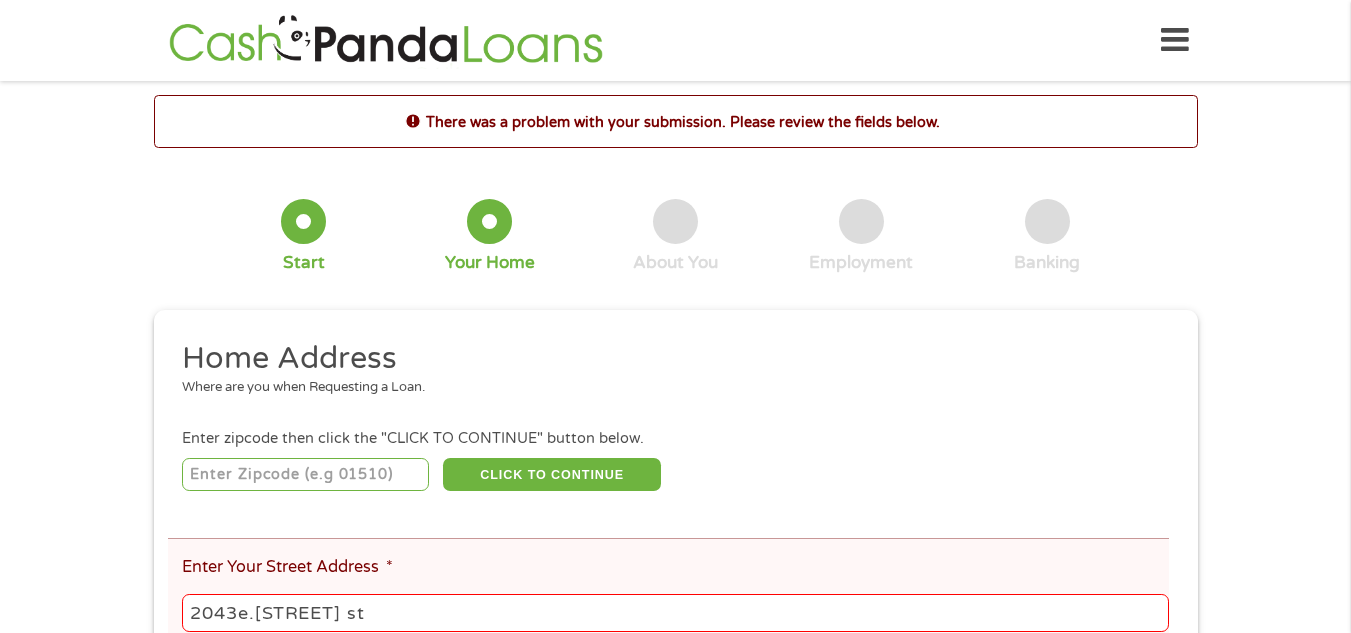 click on "CLICK TO CONTINUE
Please recheck your Zipcode, it seems to be Incorrect" at bounding box center (675, 474) 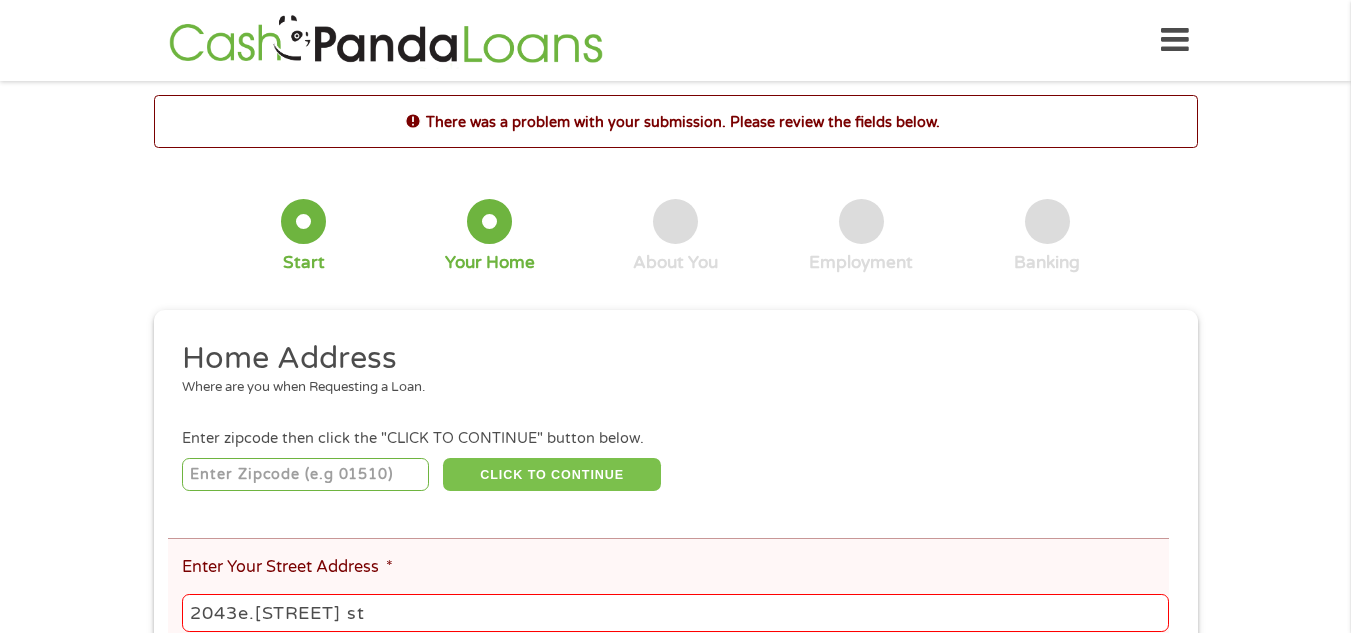click on "CLICK TO CONTINUE" at bounding box center (552, 475) 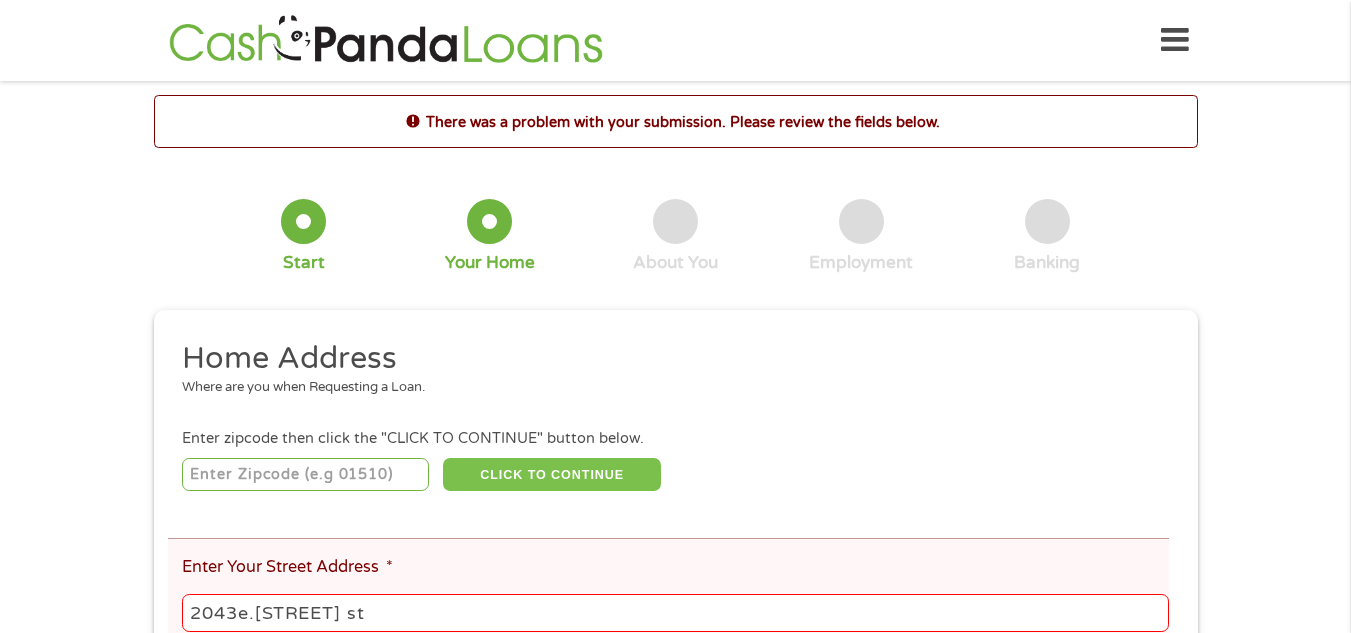 drag, startPoint x: 476, startPoint y: 479, endPoint x: 564, endPoint y: 428, distance: 101.71037 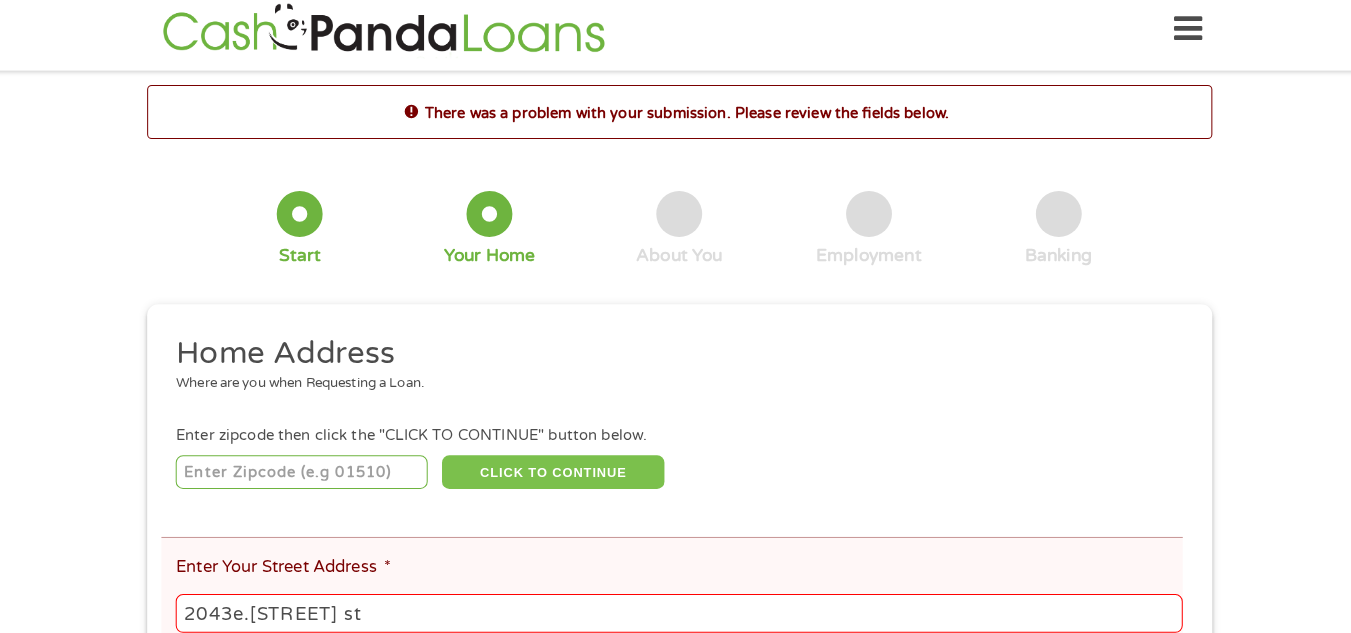 scroll, scrollTop: 0, scrollLeft: 0, axis: both 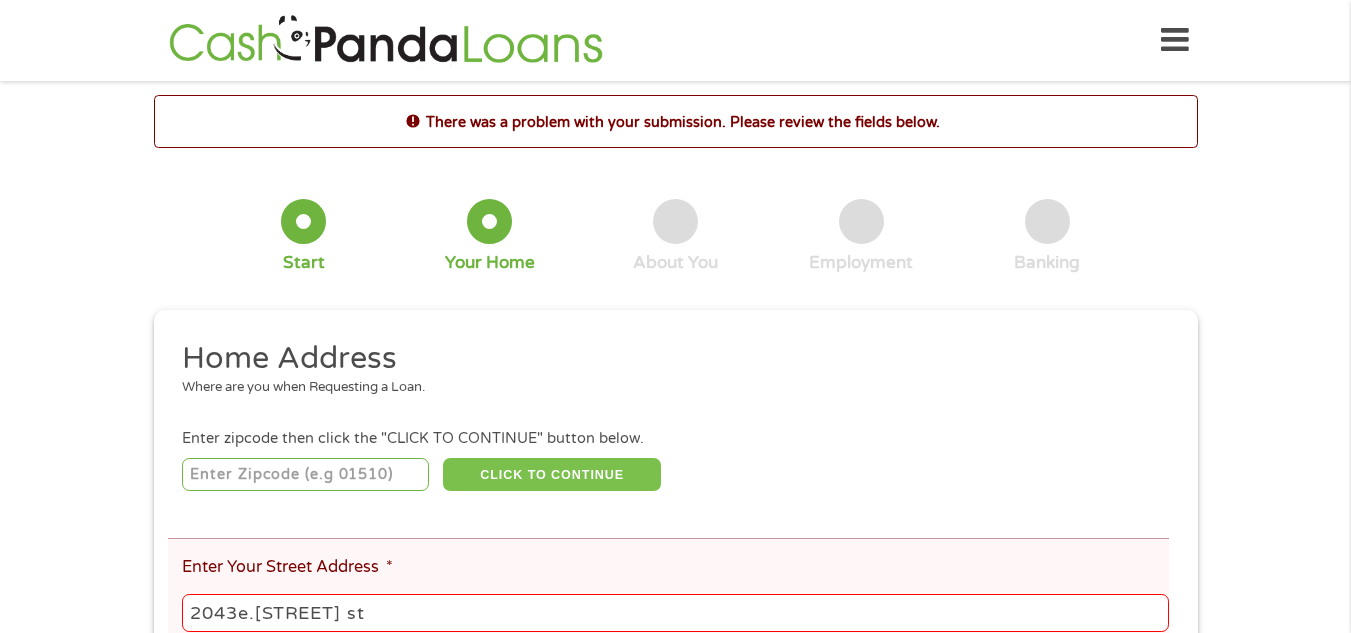 click on "CLICK TO CONTINUE" at bounding box center (552, 475) 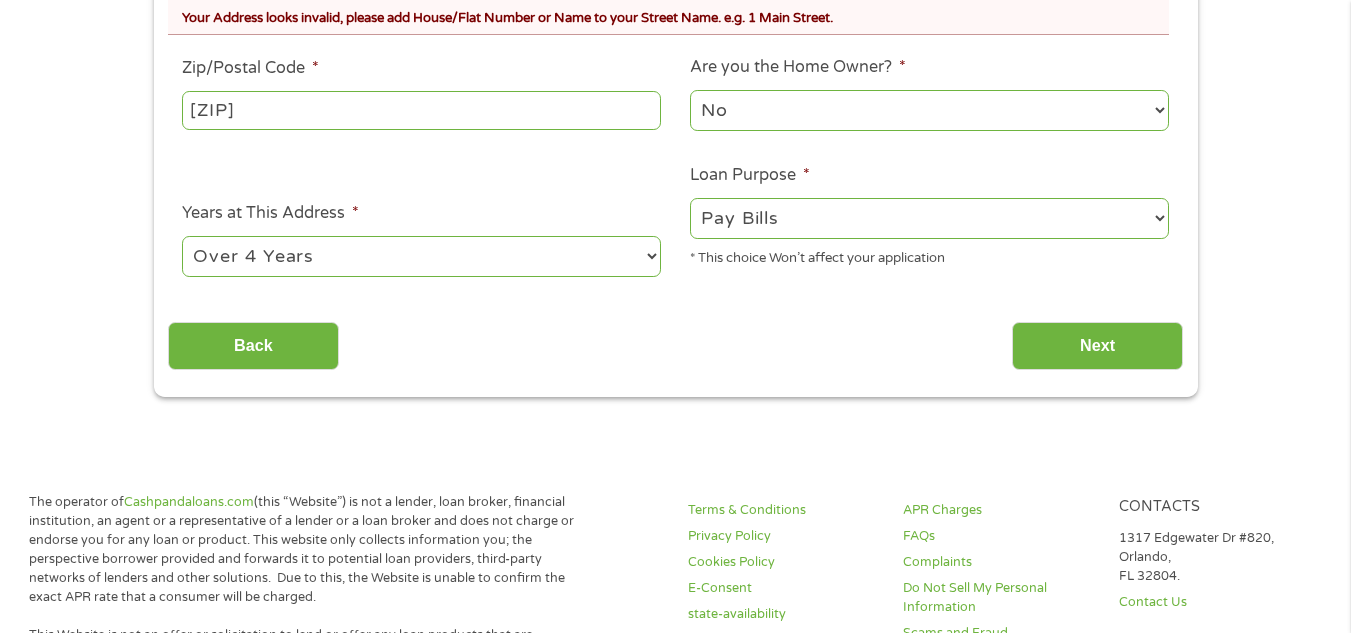 scroll, scrollTop: 594, scrollLeft: 0, axis: vertical 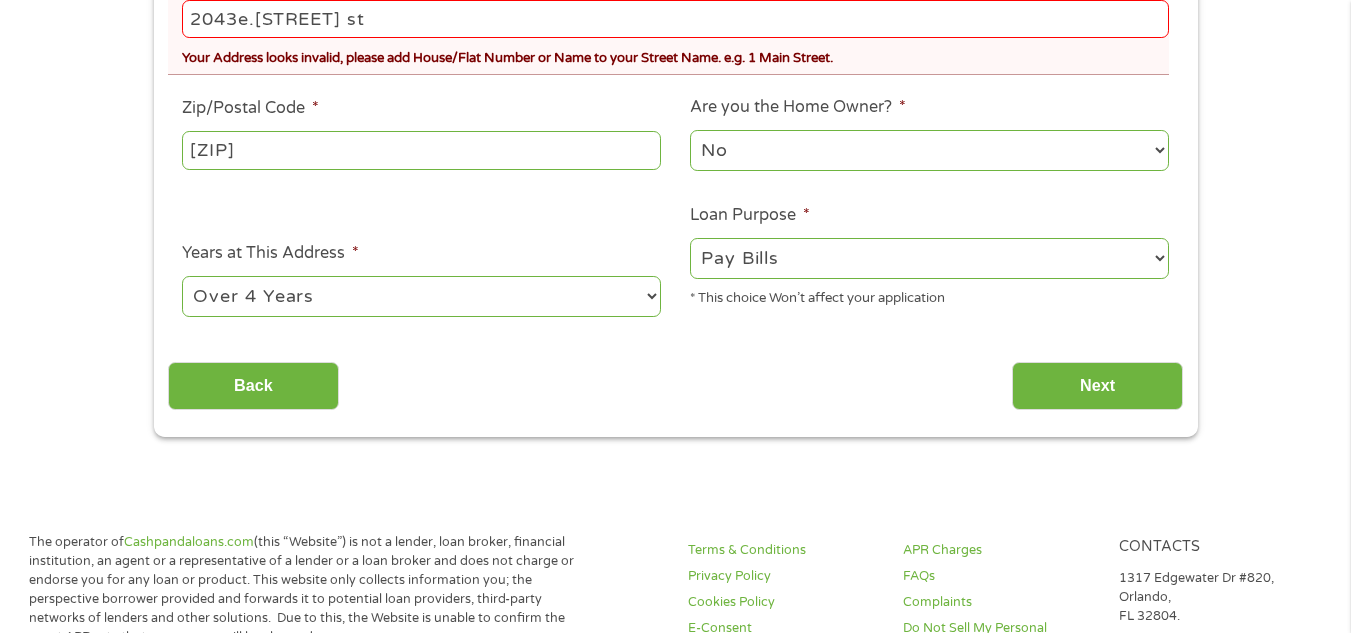 click on "CLICK TO CONTINUE" at bounding box center [552, -119] 